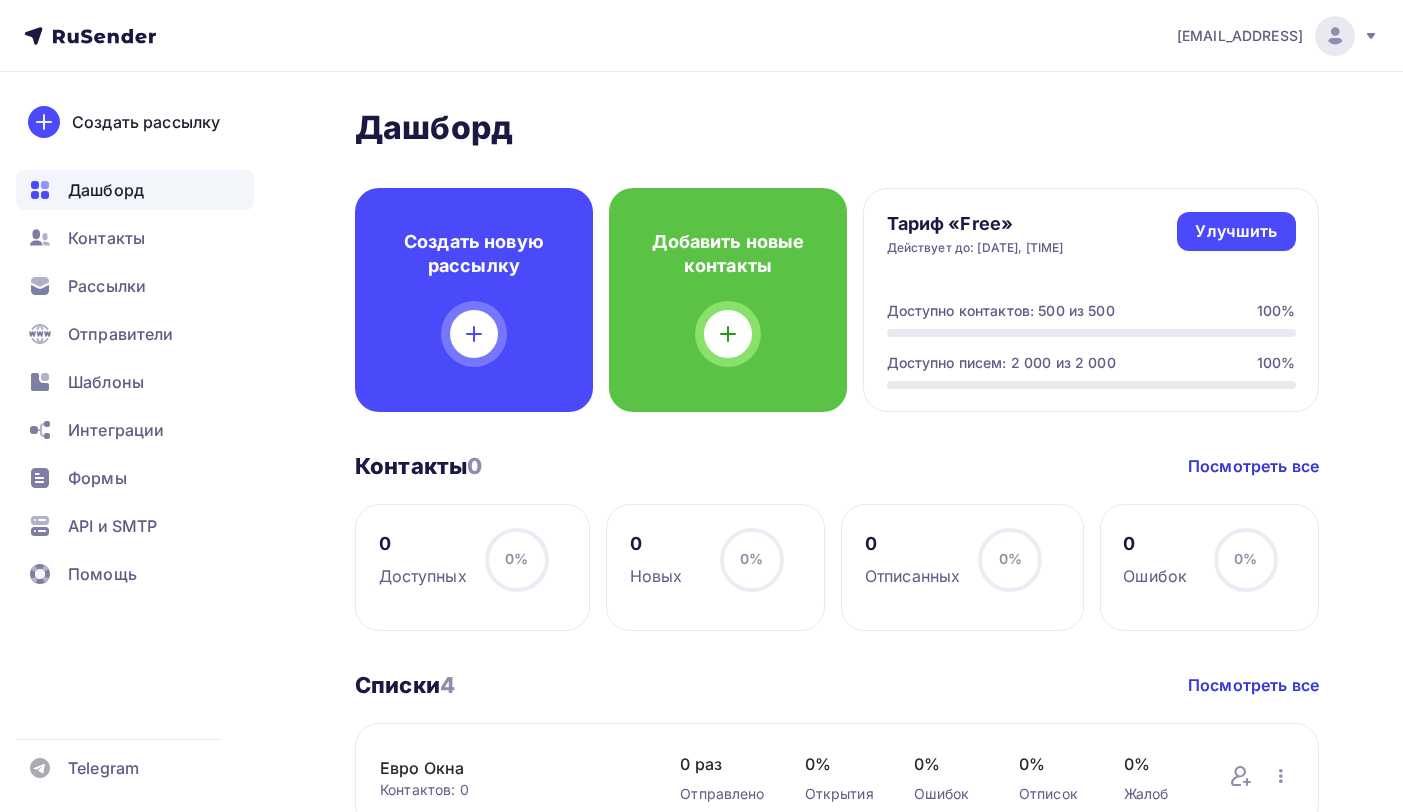 scroll, scrollTop: 0, scrollLeft: 0, axis: both 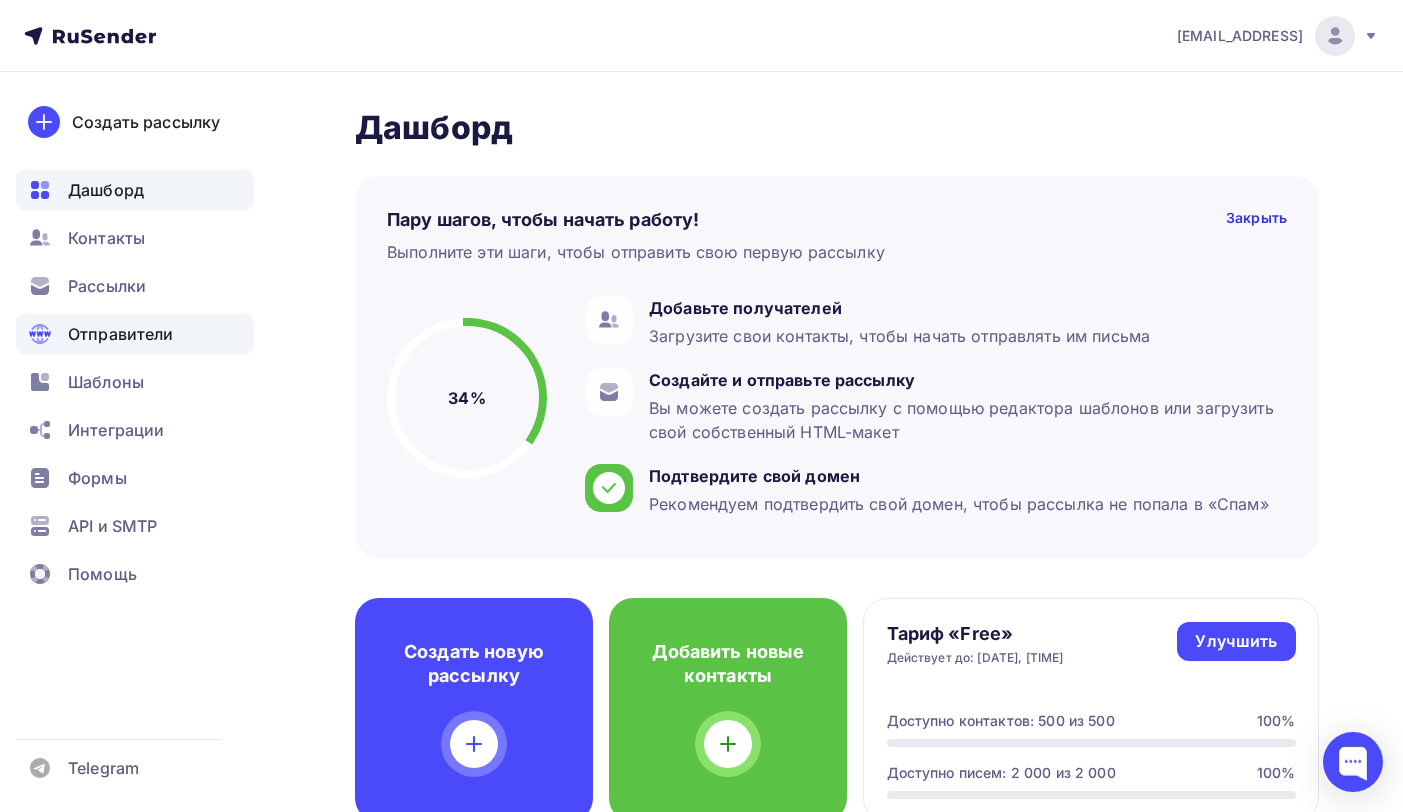 click on "Отправители" at bounding box center [121, 334] 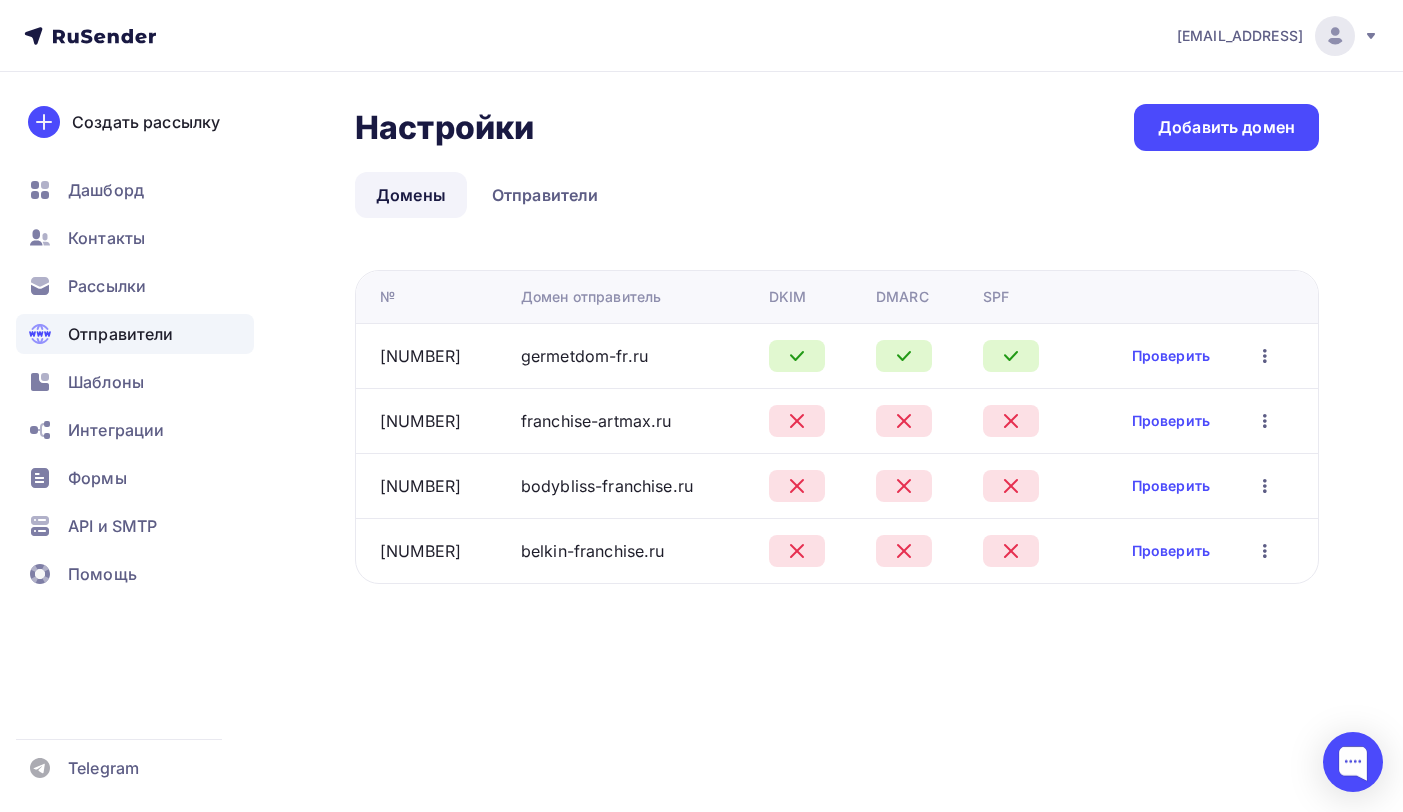 click on "Проверить
Редактировать
Удалить" at bounding box center [1205, 421] 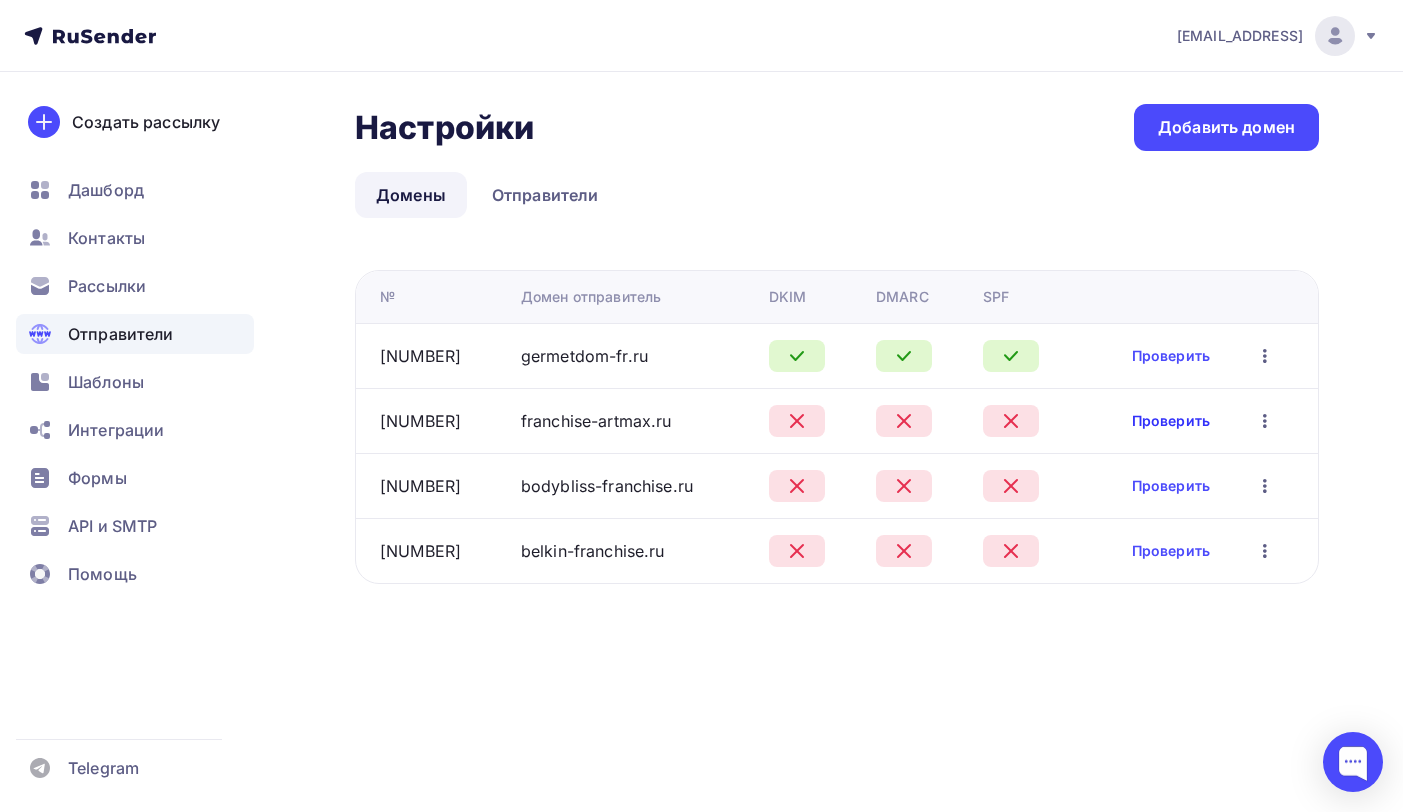 click on "Проверить" at bounding box center (1171, 421) 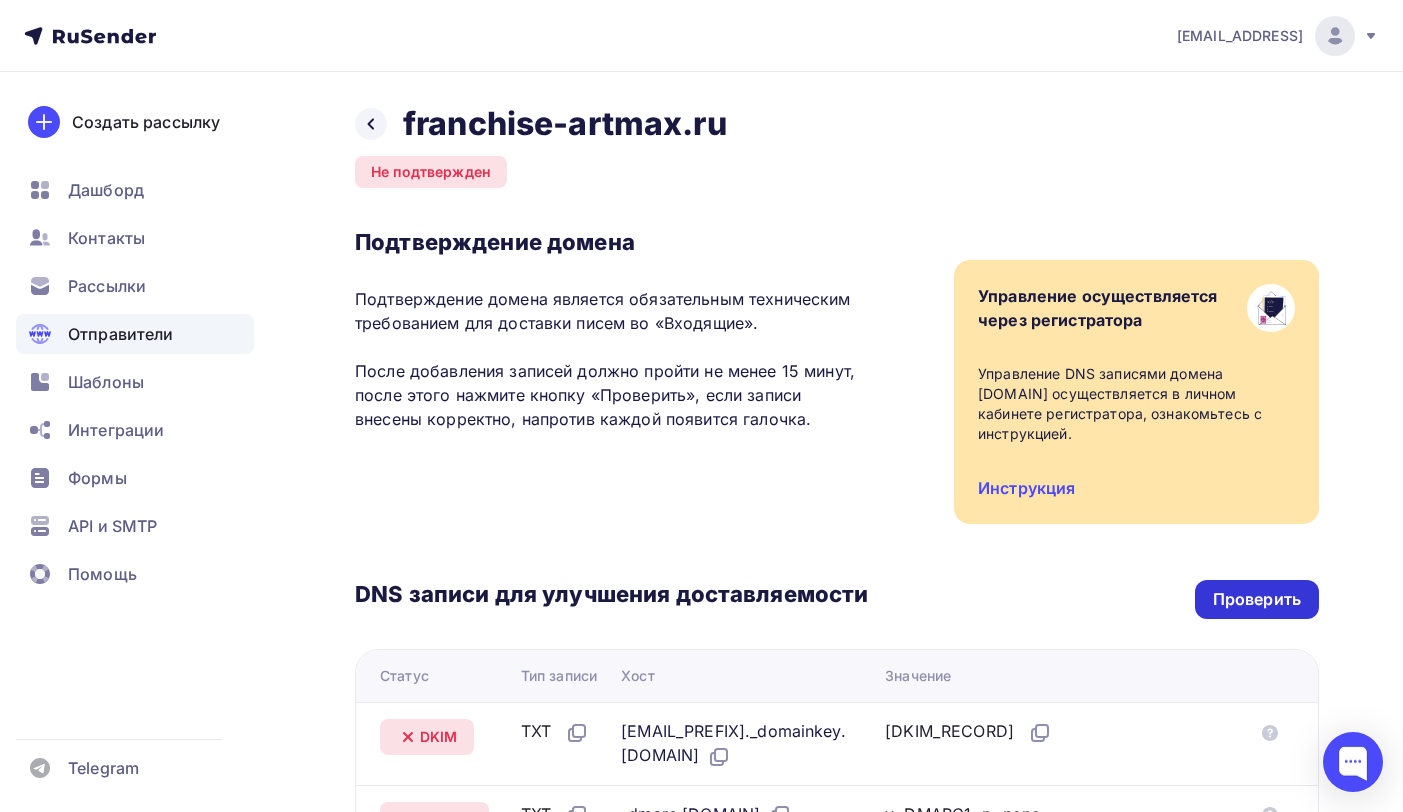 click on "Проверить" at bounding box center (1257, 599) 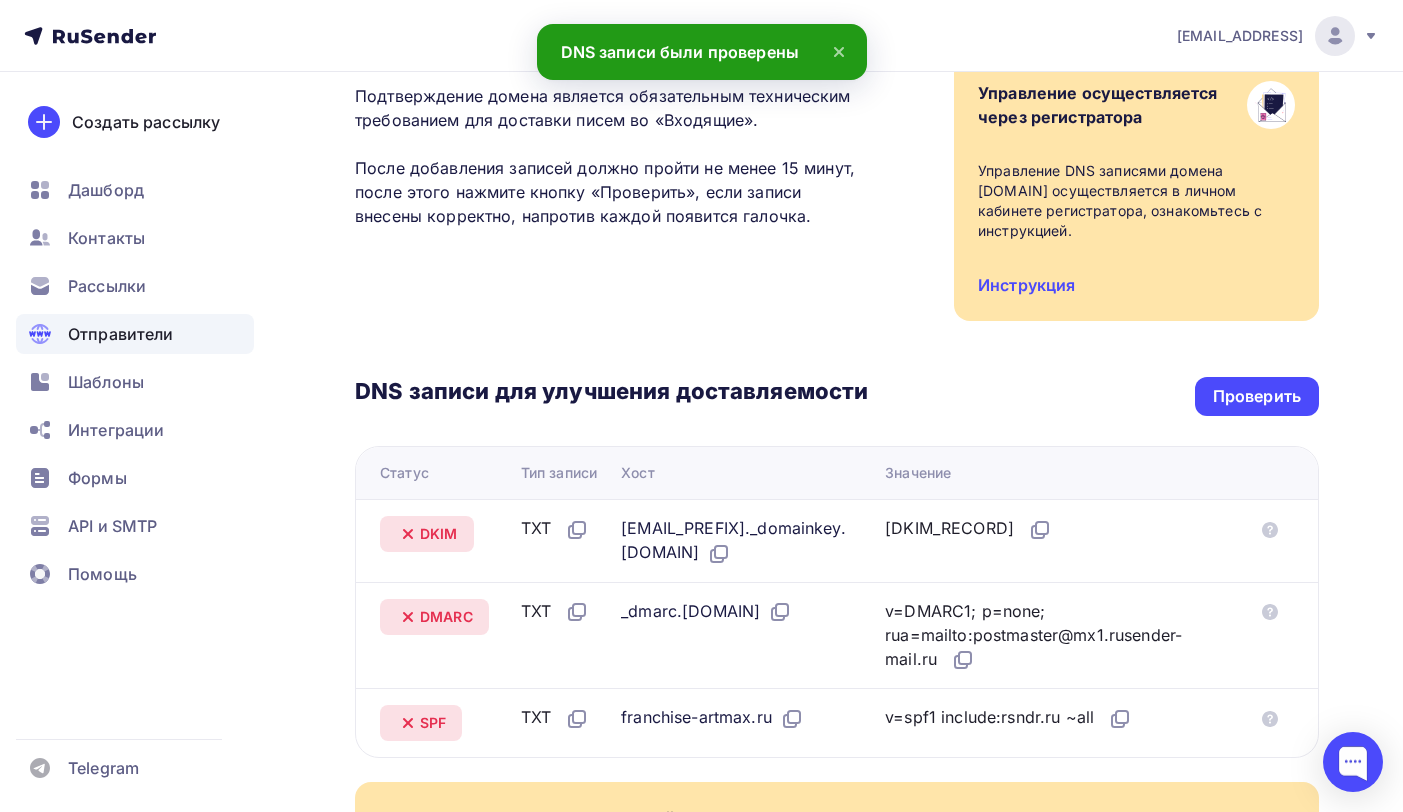 scroll, scrollTop: 0, scrollLeft: 0, axis: both 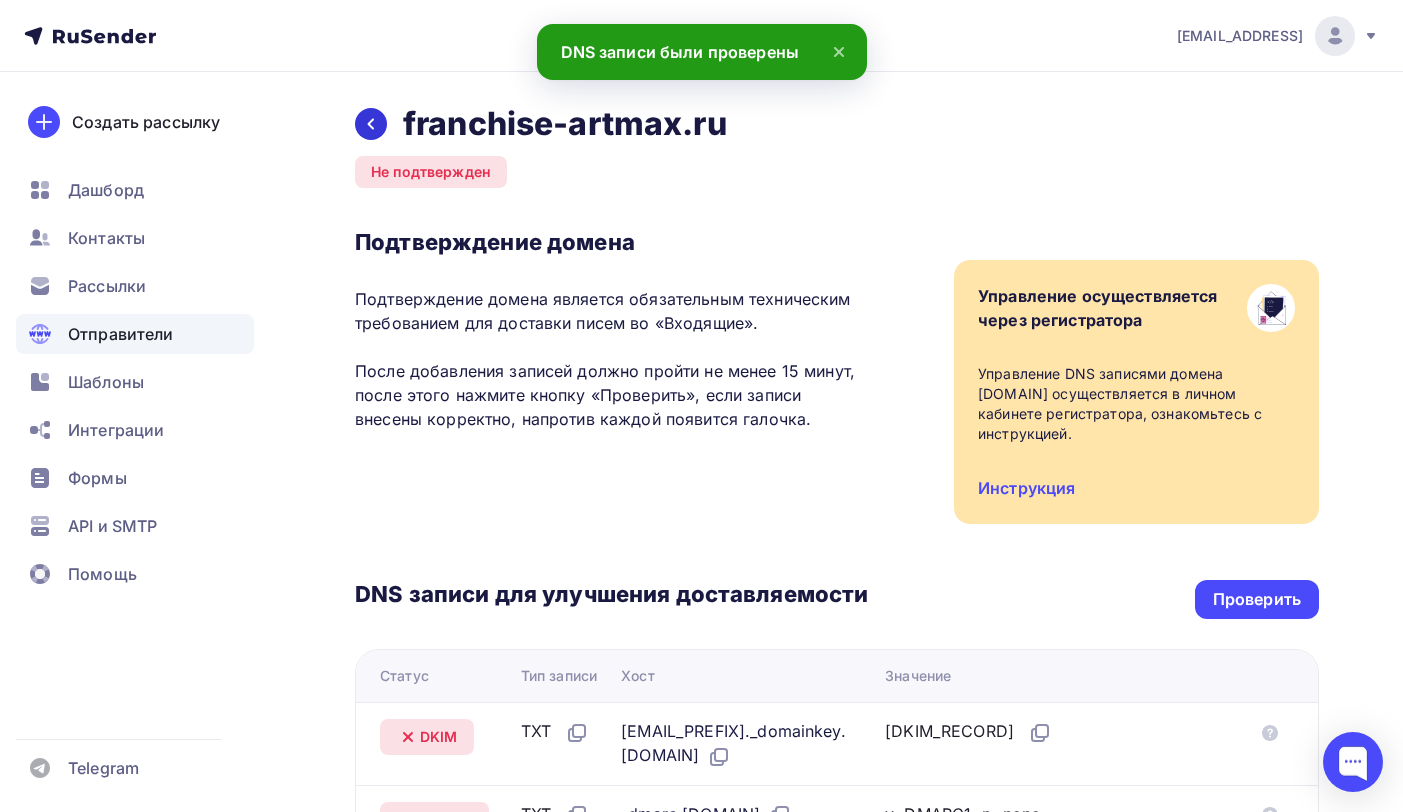 click 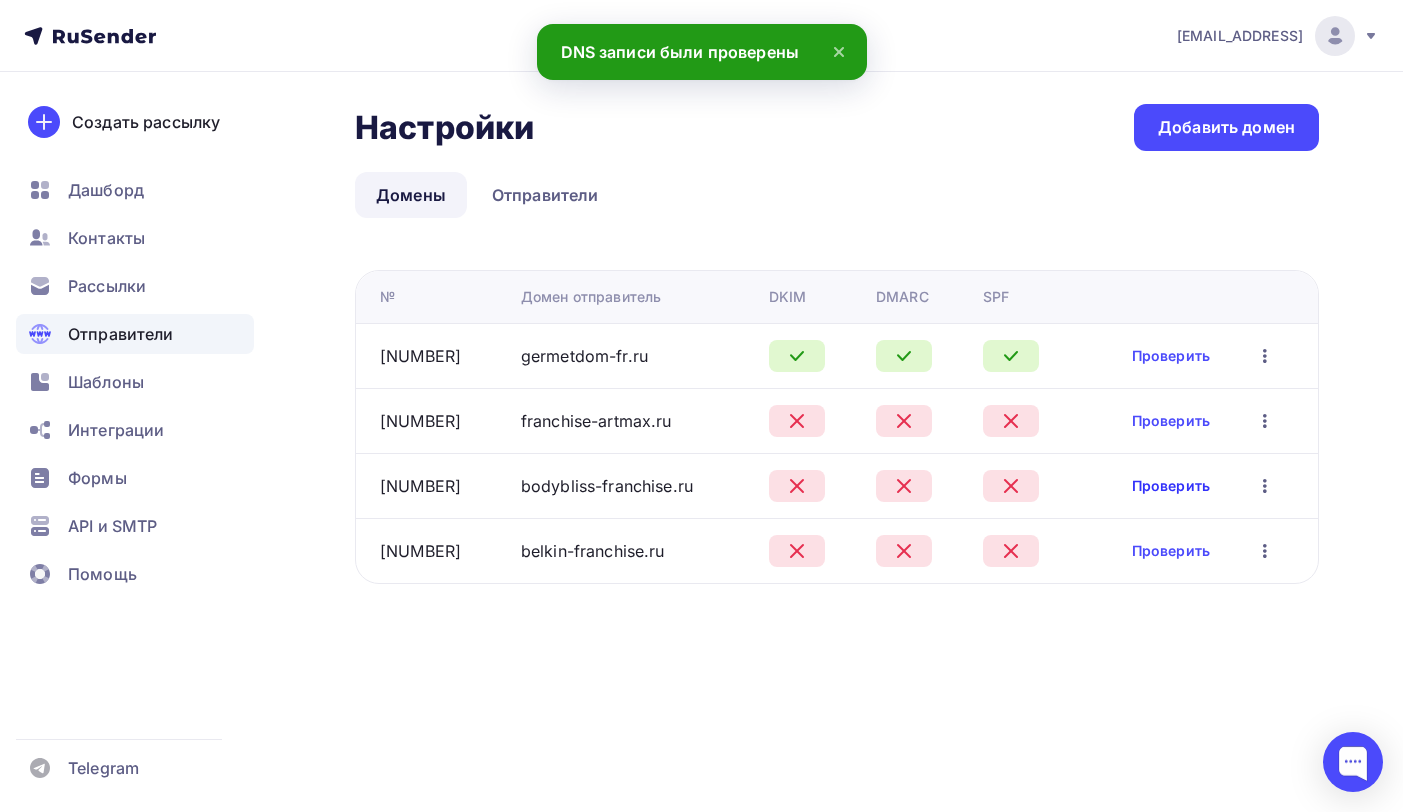 click on "Проверить" at bounding box center [1171, 486] 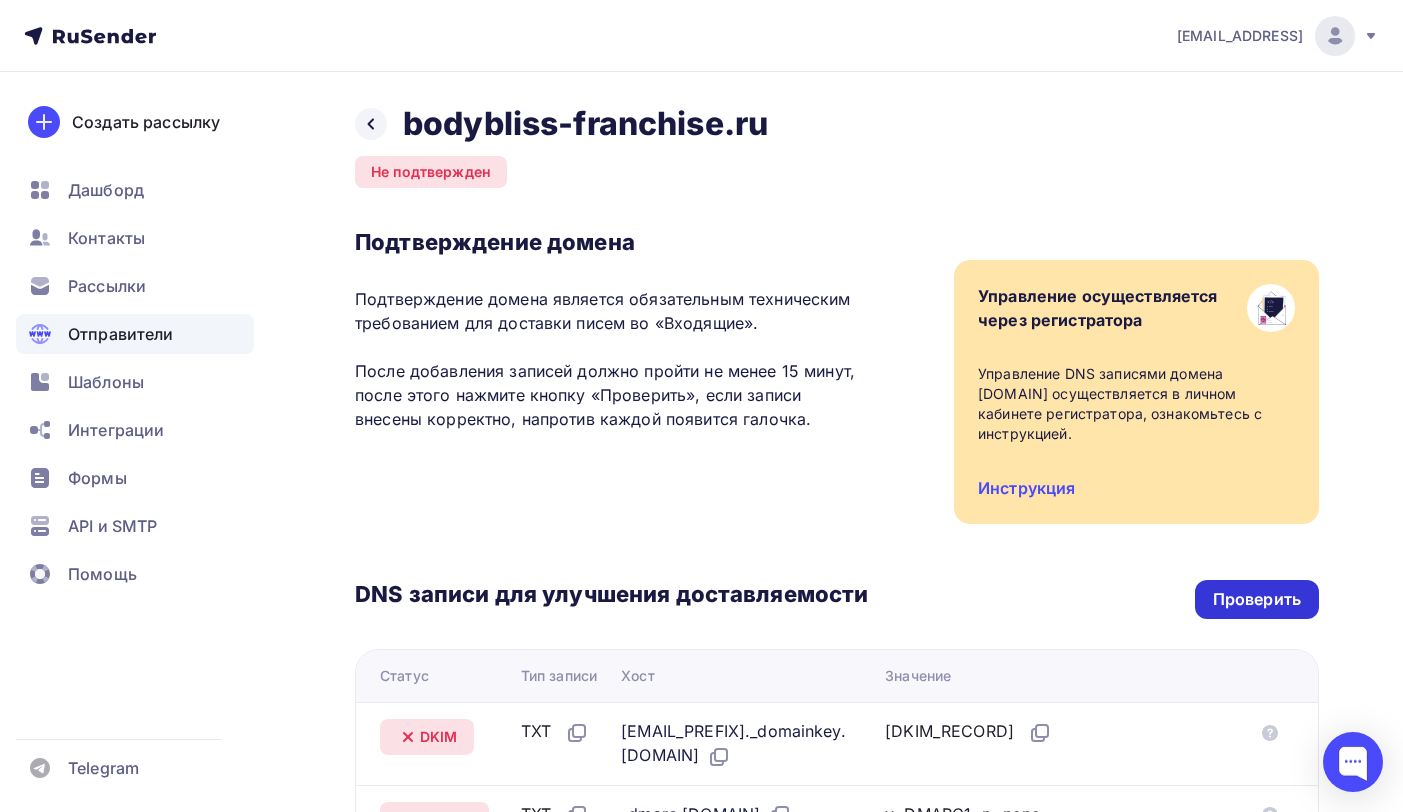 click on "Проверить" at bounding box center [1257, 599] 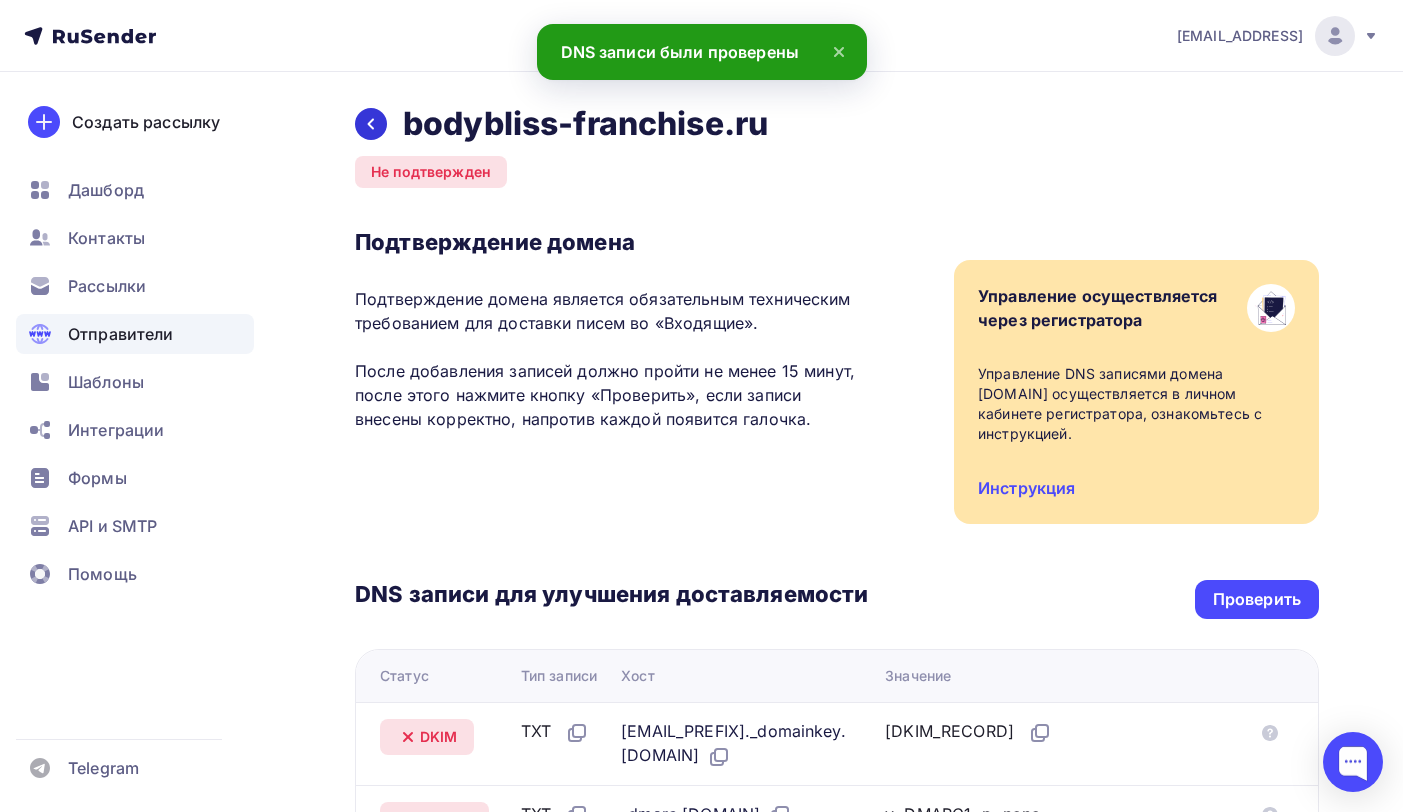 click 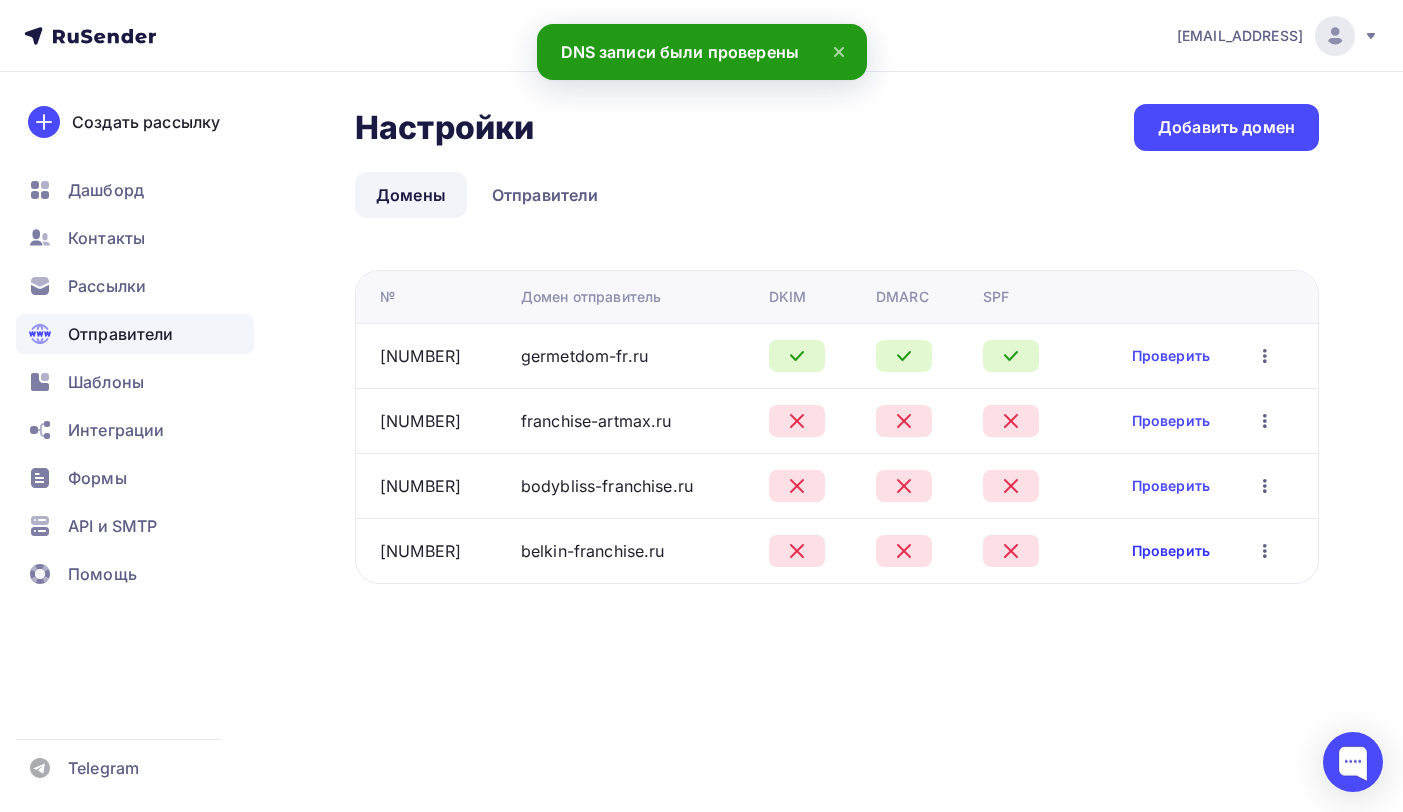 click on "Проверить" at bounding box center (1171, 551) 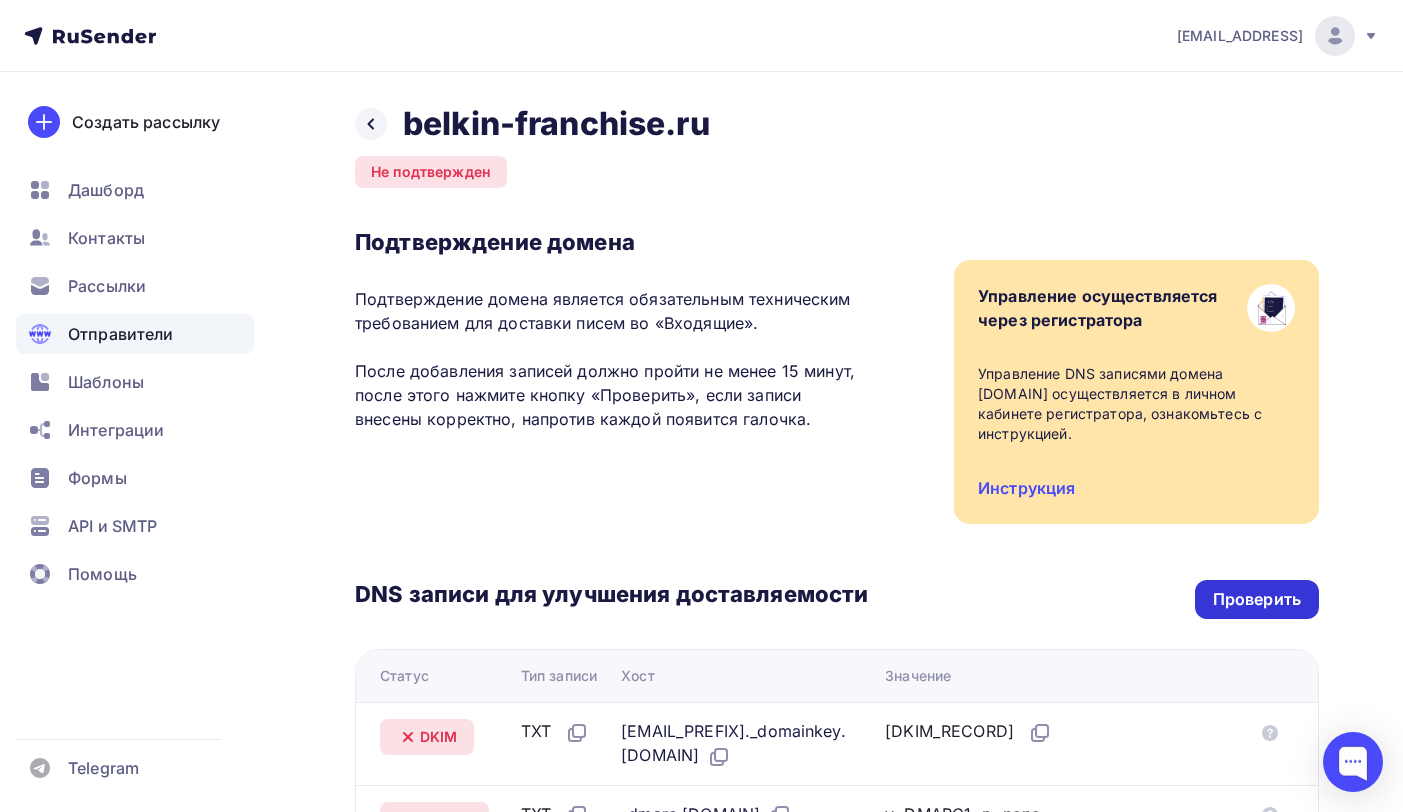 click on "Проверить" at bounding box center [1257, 599] 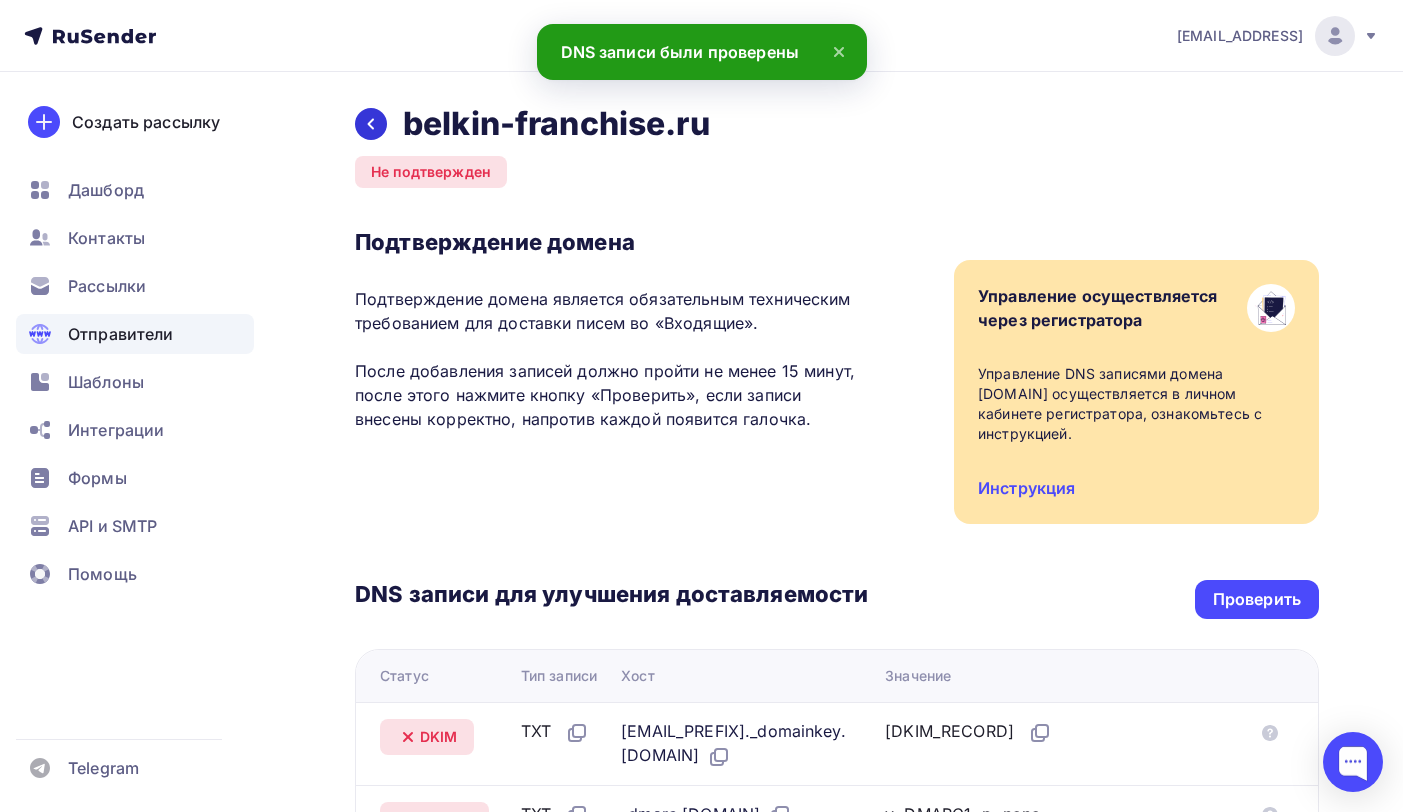 click at bounding box center (371, 124) 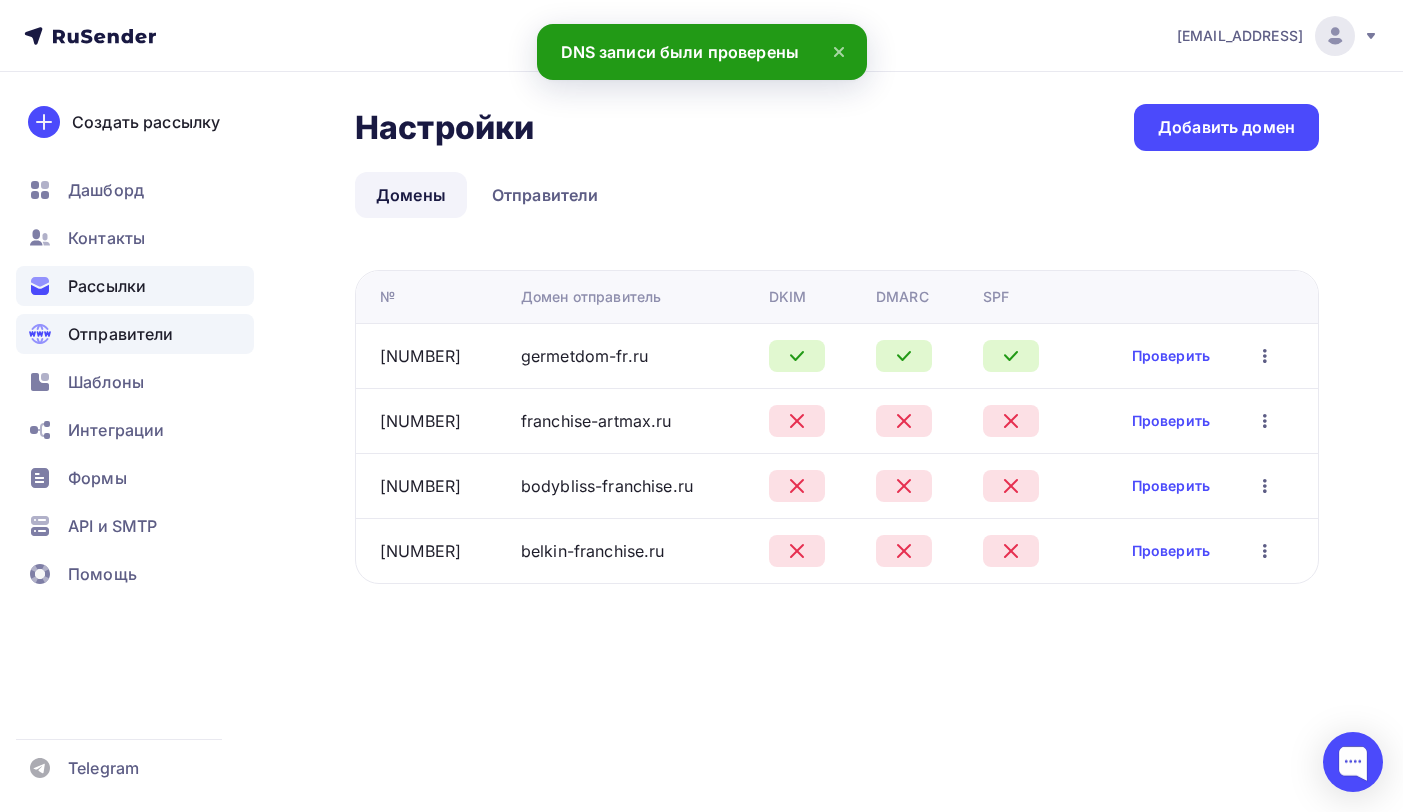 click on "Рассылки" at bounding box center [107, 286] 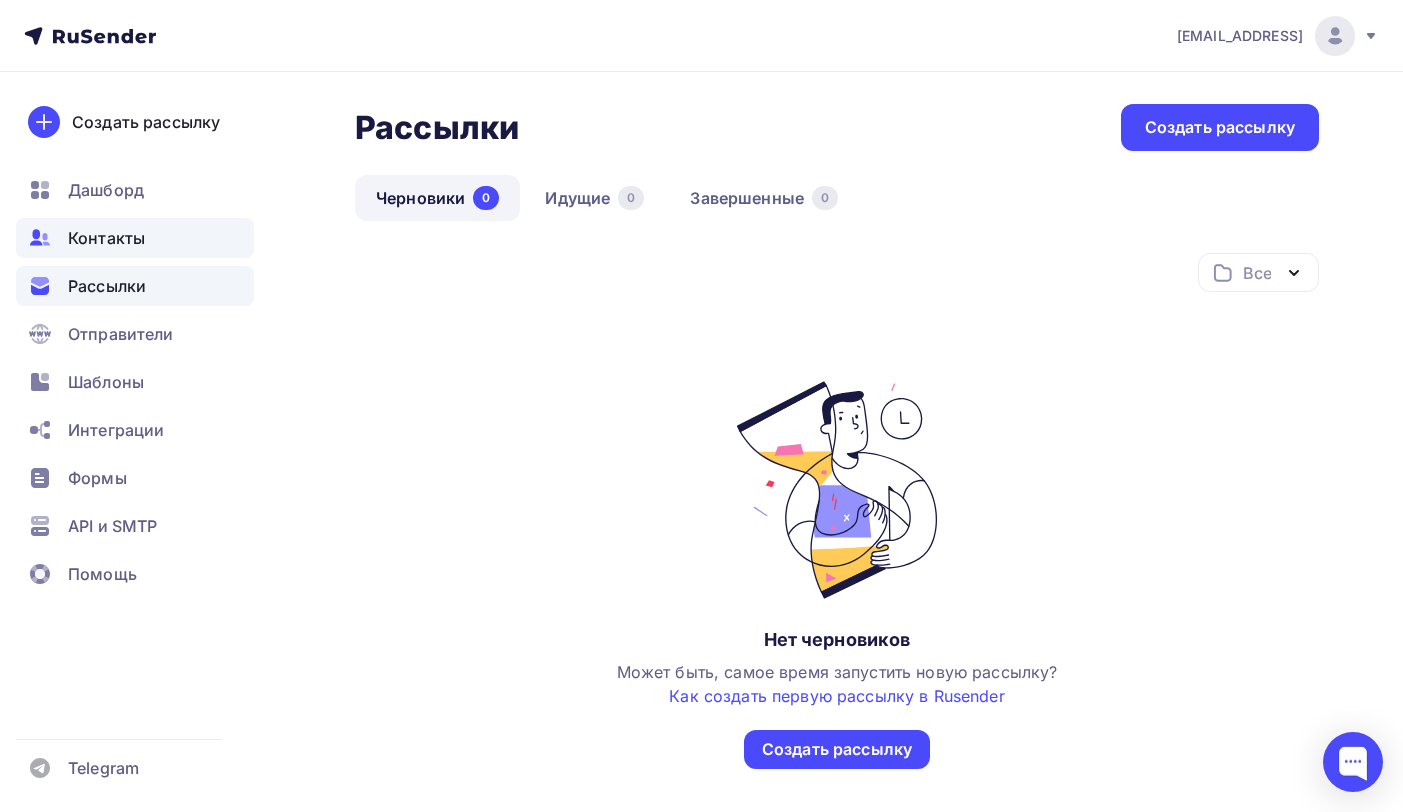 click on "Контакты" at bounding box center [106, 238] 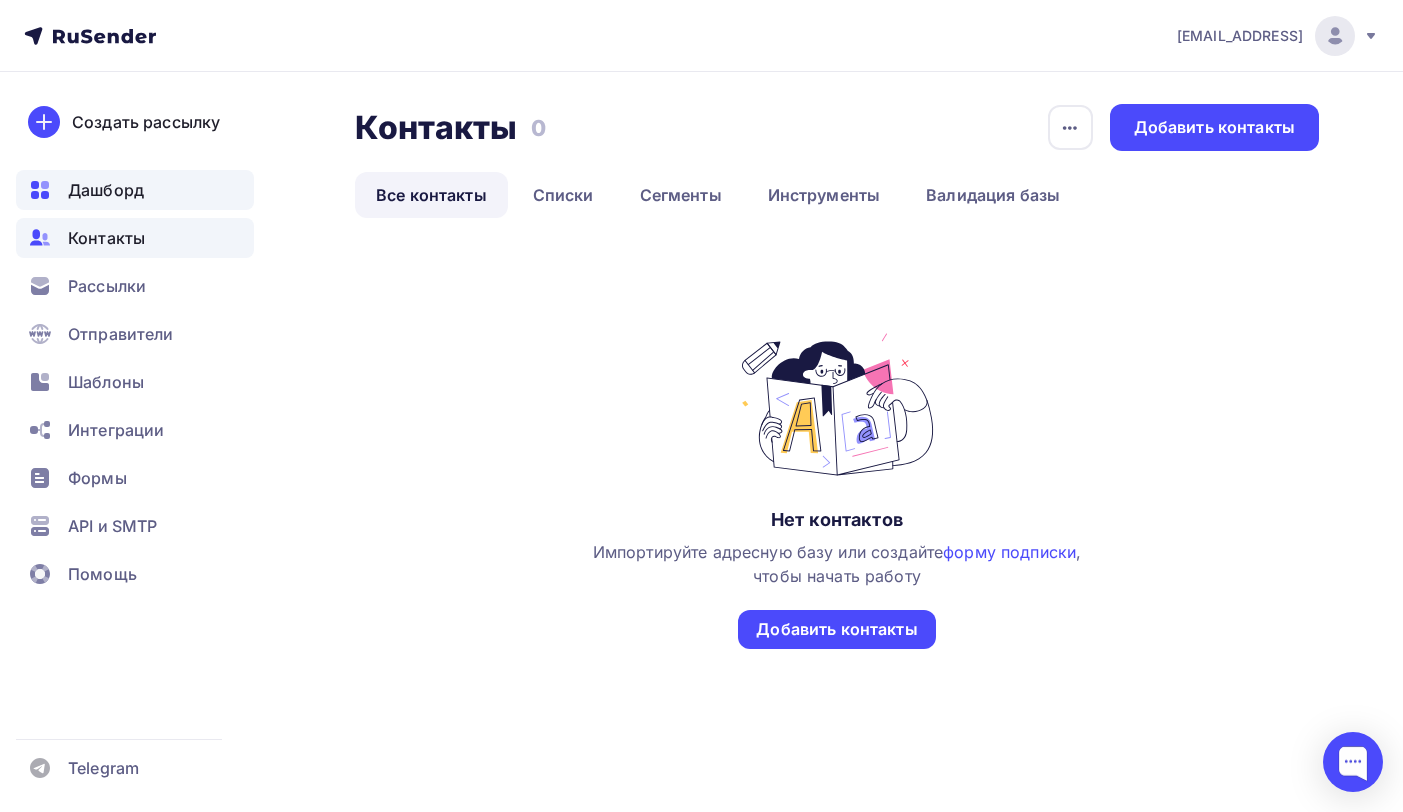 click on "Дашборд" at bounding box center (106, 190) 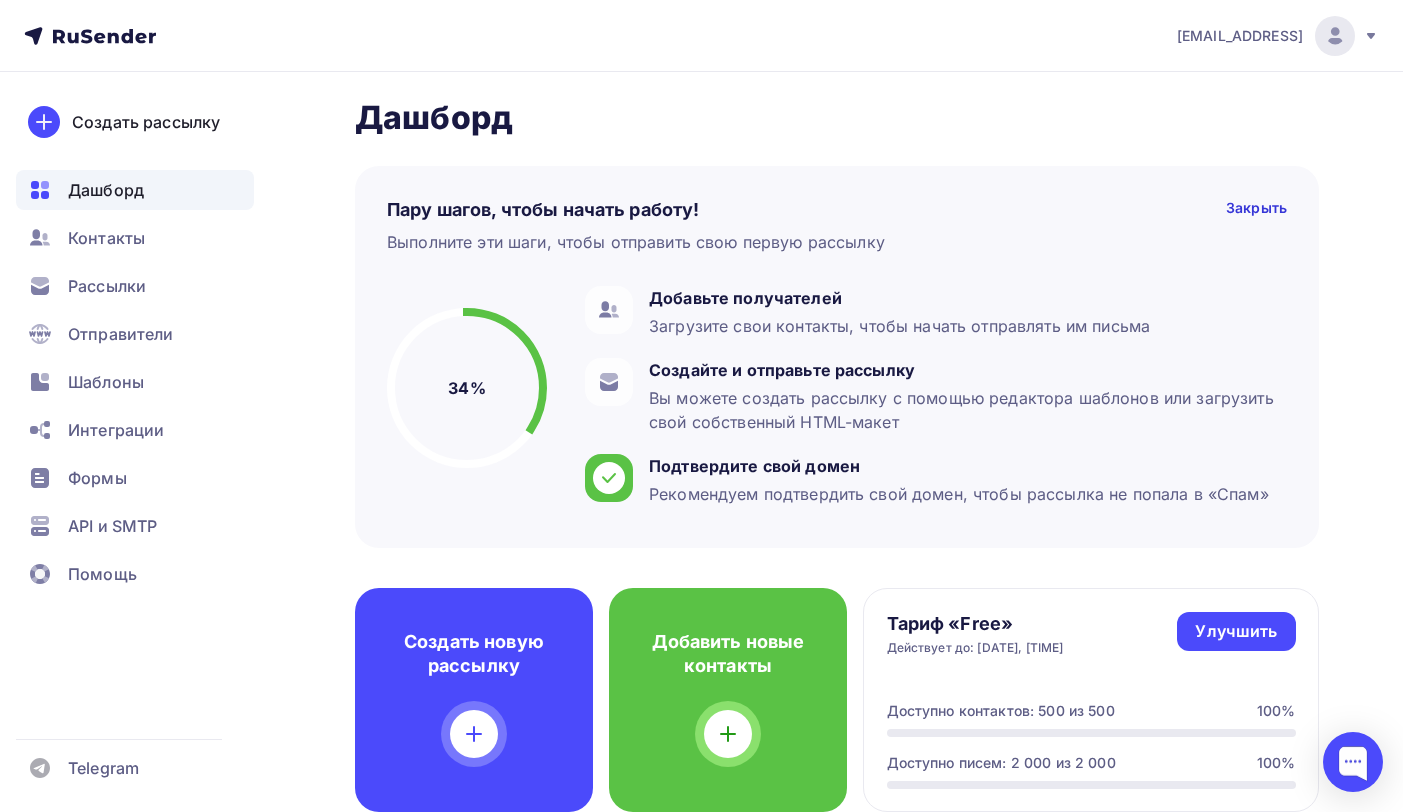 scroll, scrollTop: 0, scrollLeft: 0, axis: both 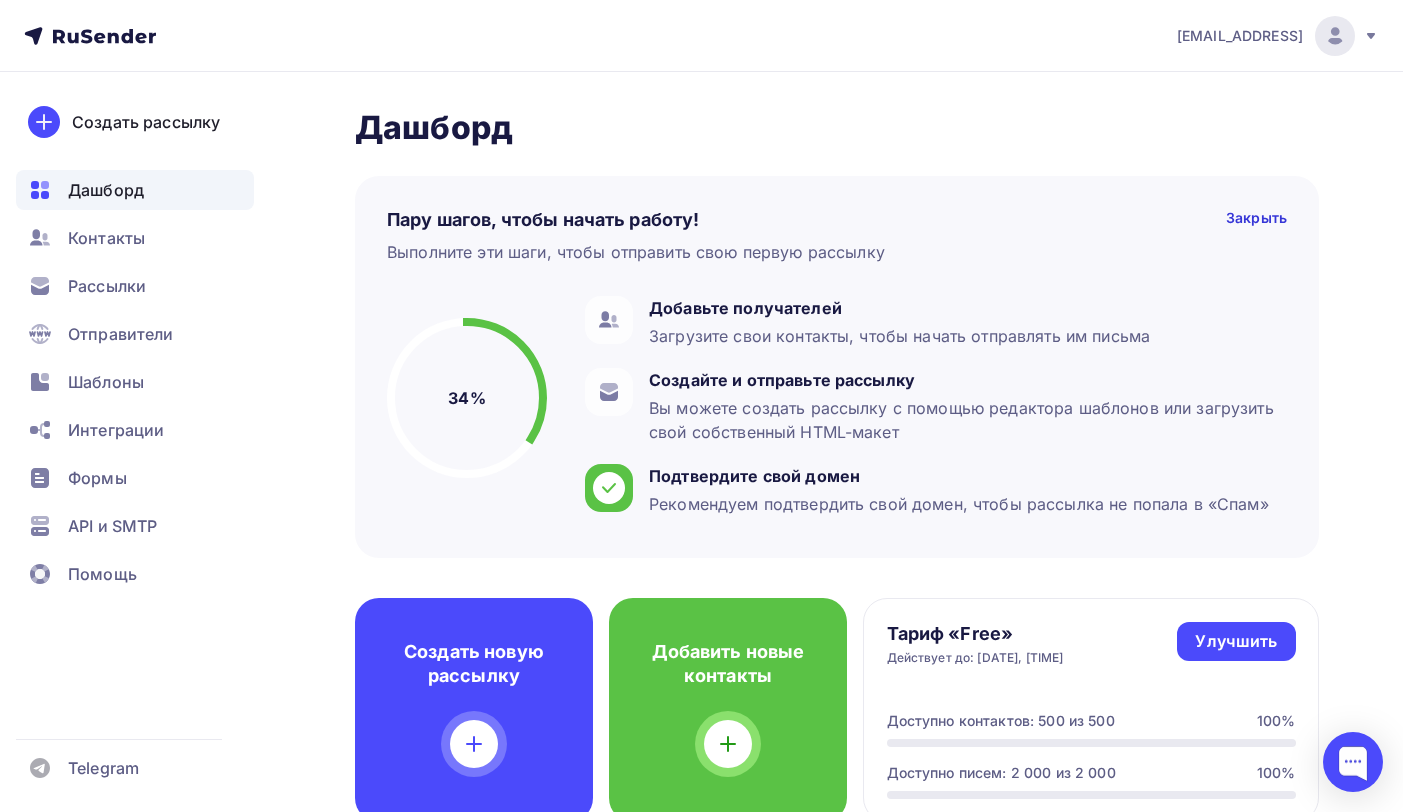 click on "[EMAIL_ADDRESS] Аккаунт Тарифы Выйти Создать рассылку Дашборд Контакты Рассылки Отправители Шаблоны Интеграции Формы API и SMTP Помощь Telegram Аккаунт Тарифы Помощь Выйти" at bounding box center [701, 36] 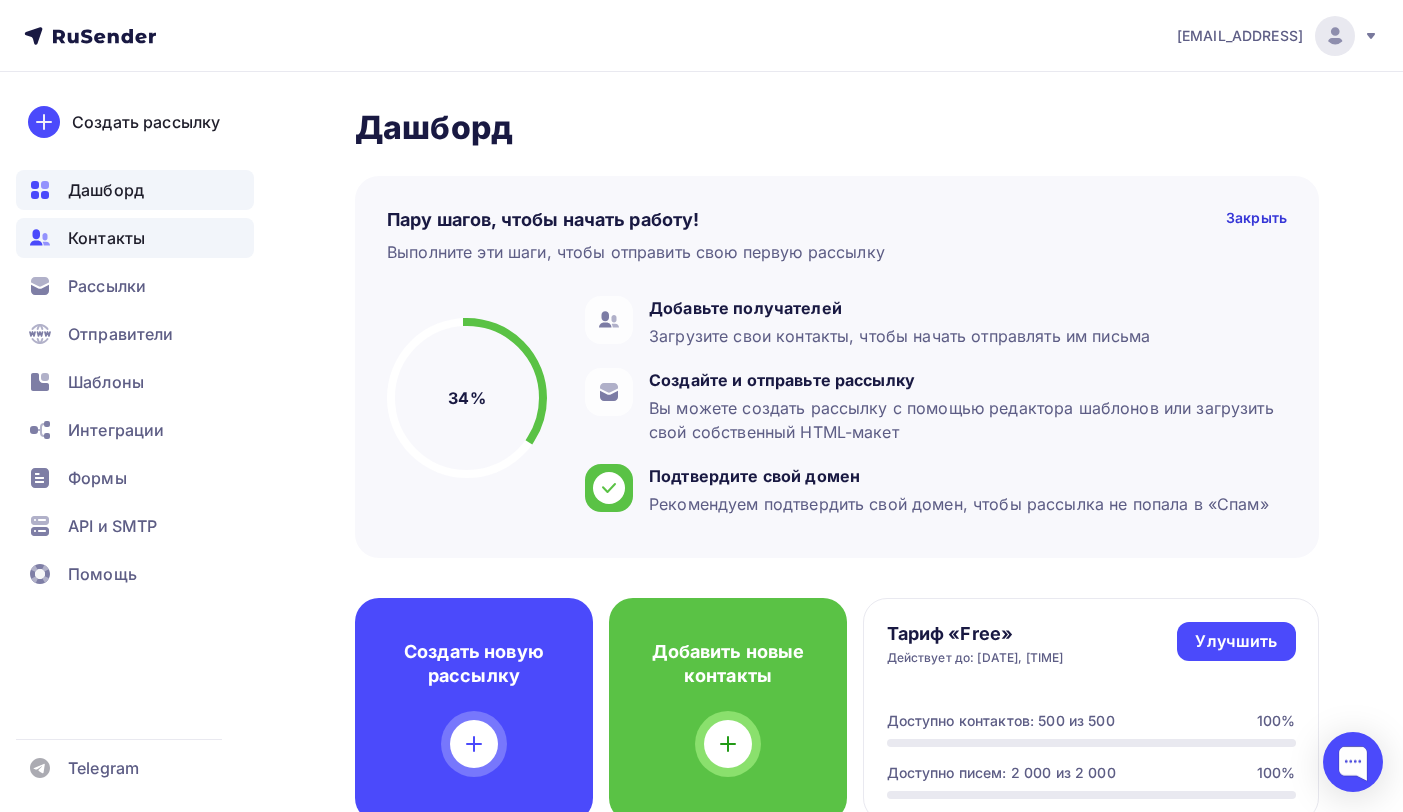 click on "Контакты" at bounding box center (135, 238) 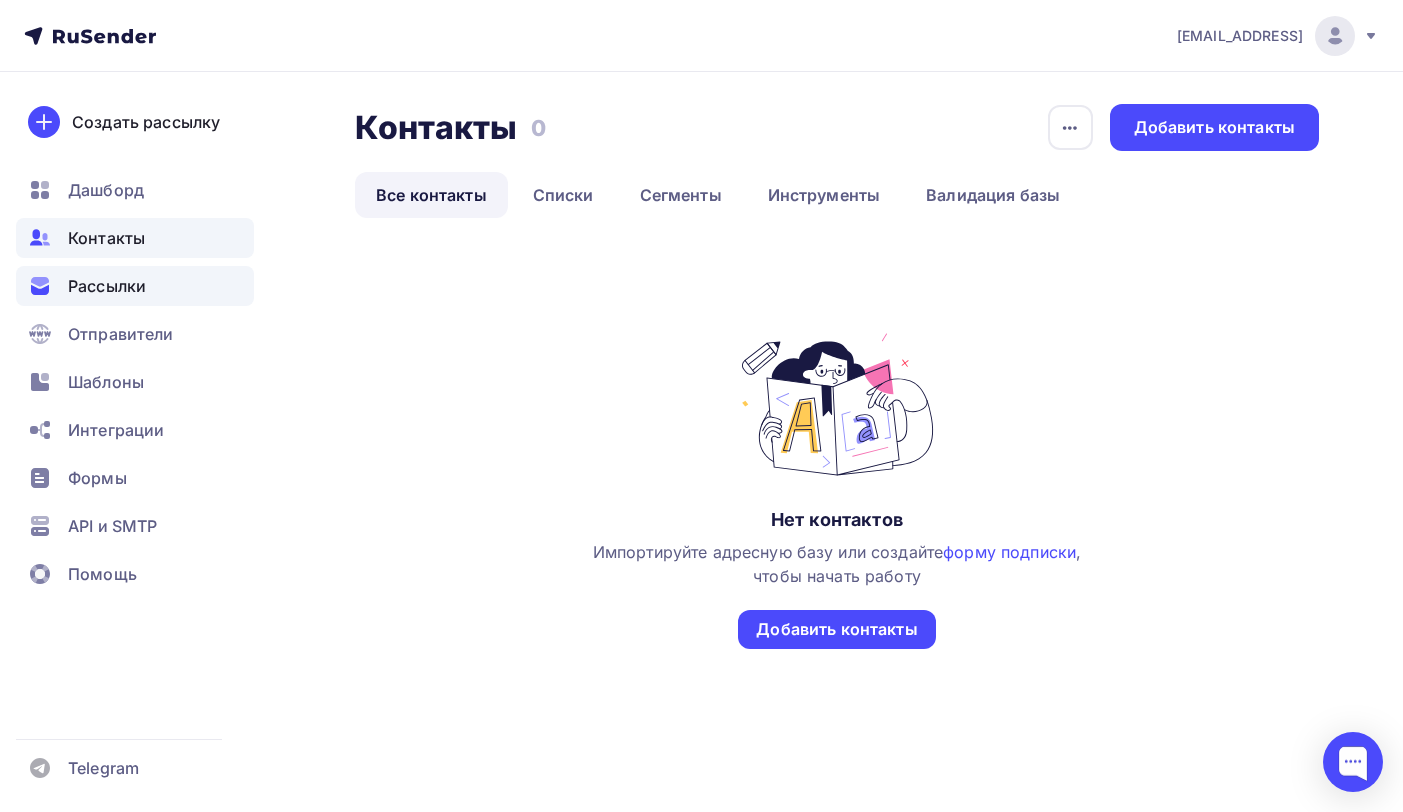 click on "Рассылки" at bounding box center (107, 286) 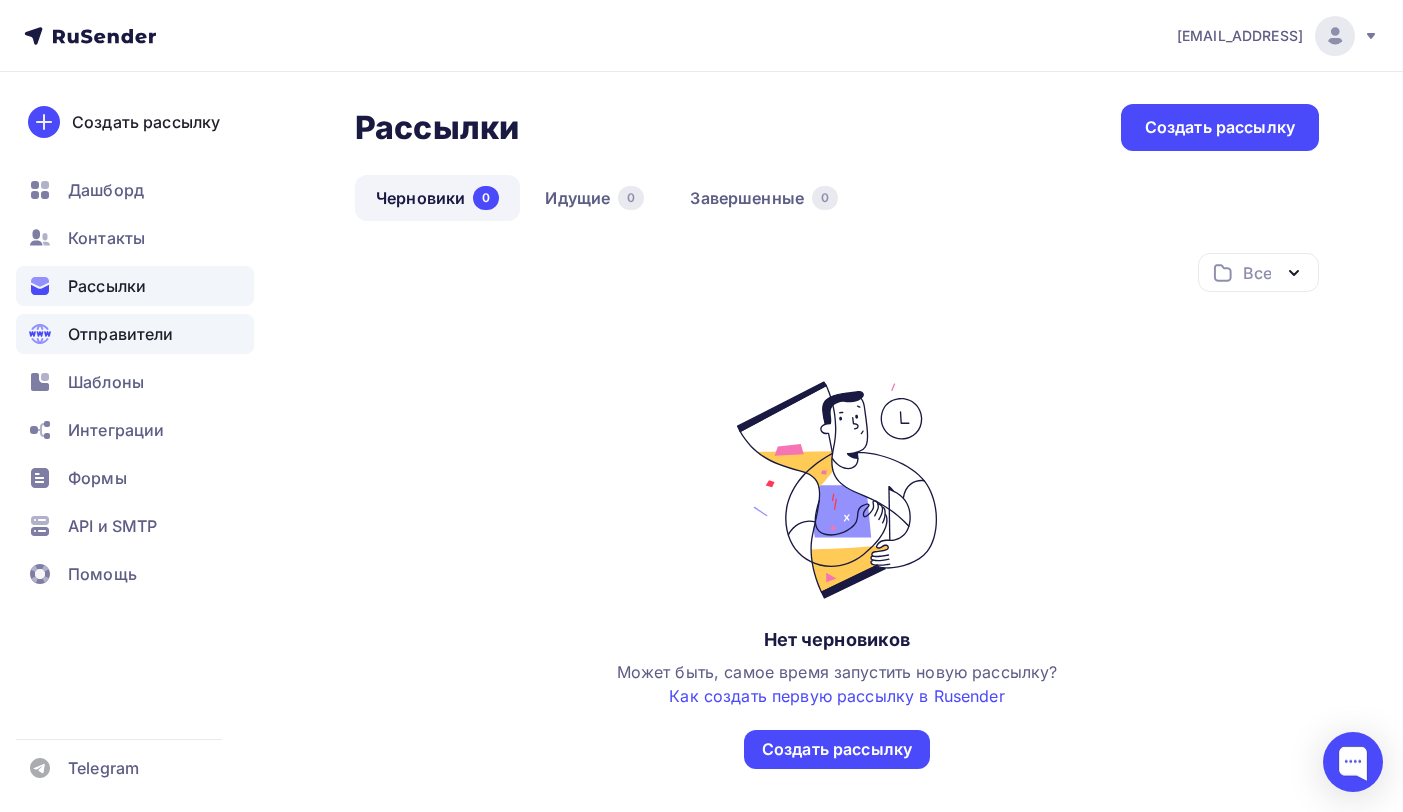 click on "Отправители" at bounding box center [121, 334] 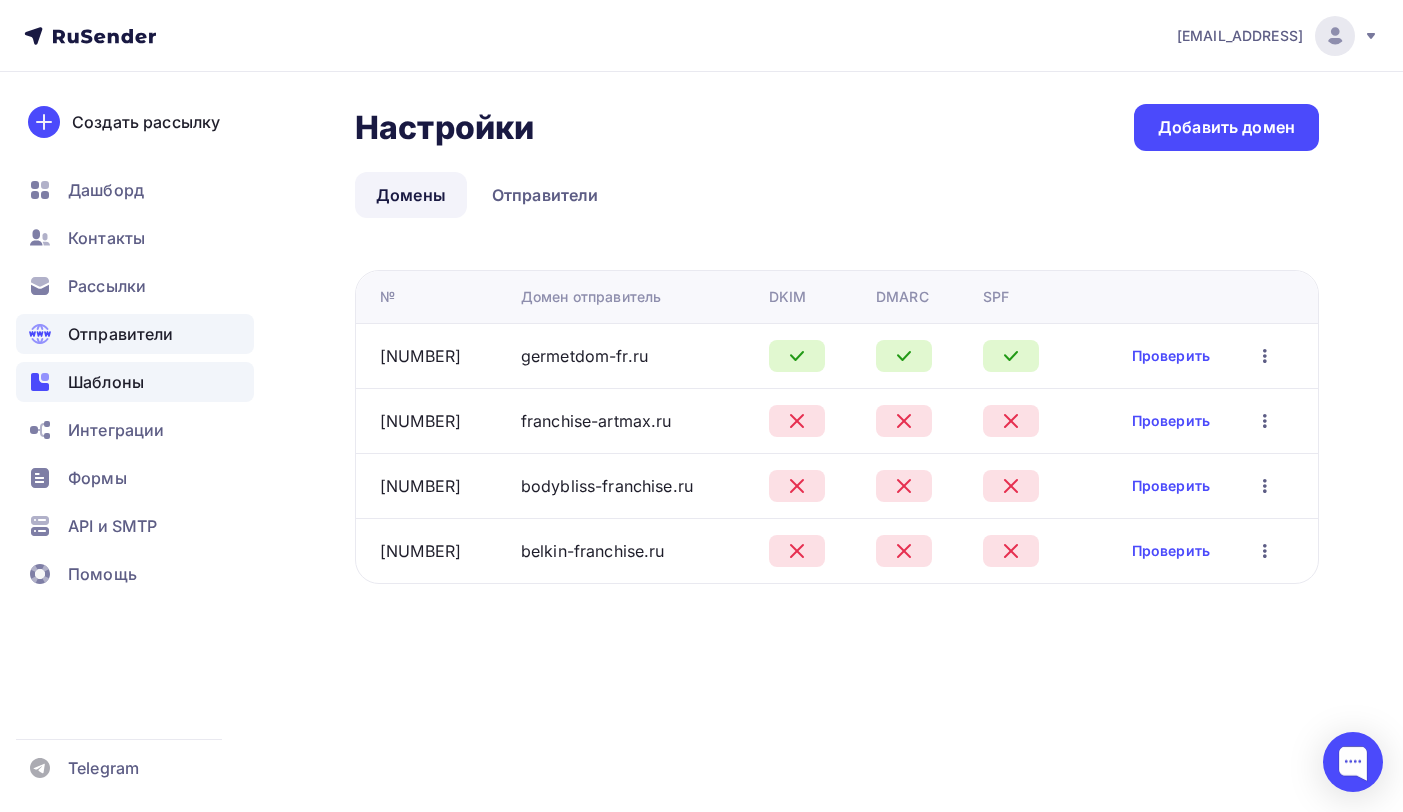 click on "Шаблоны" at bounding box center (135, 382) 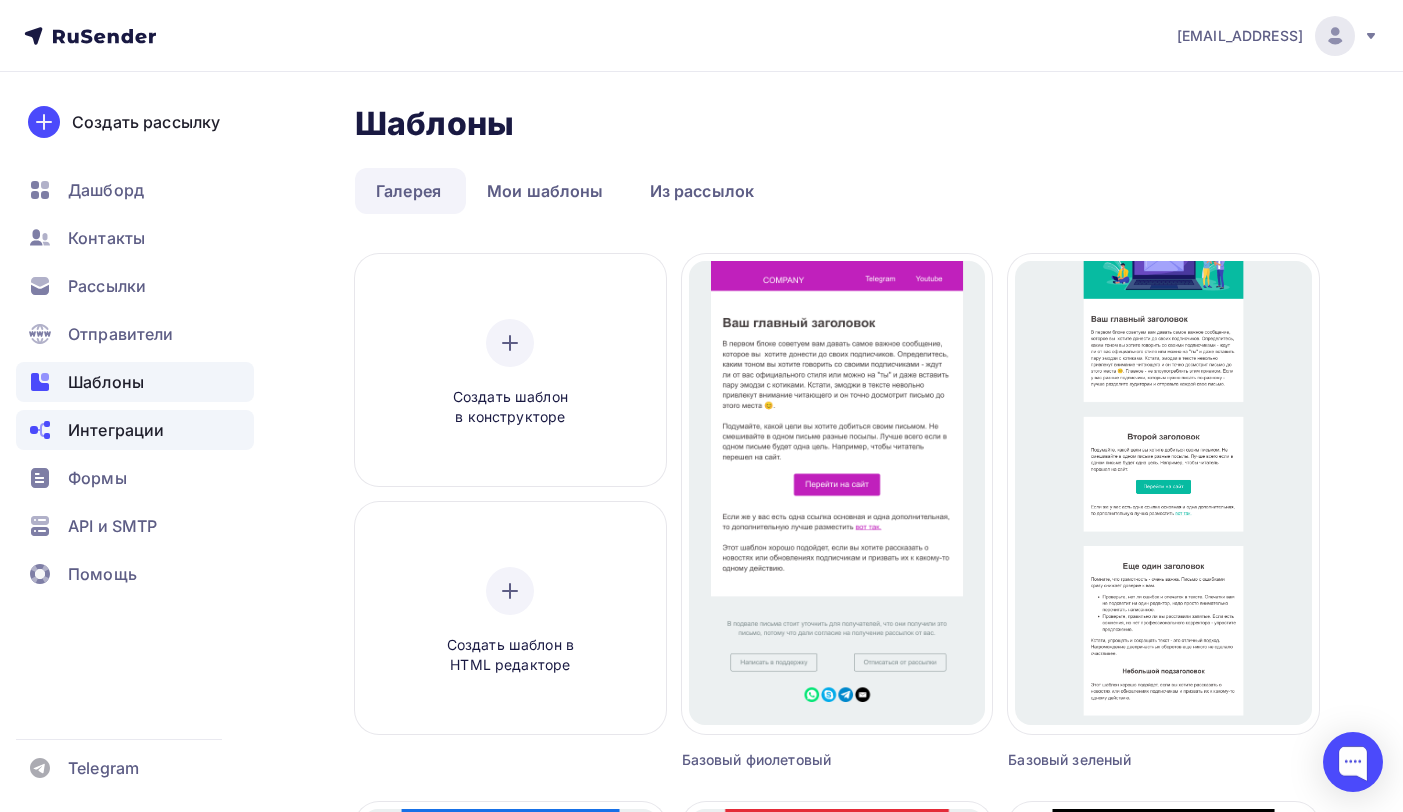 click on "Интеграции" at bounding box center (116, 430) 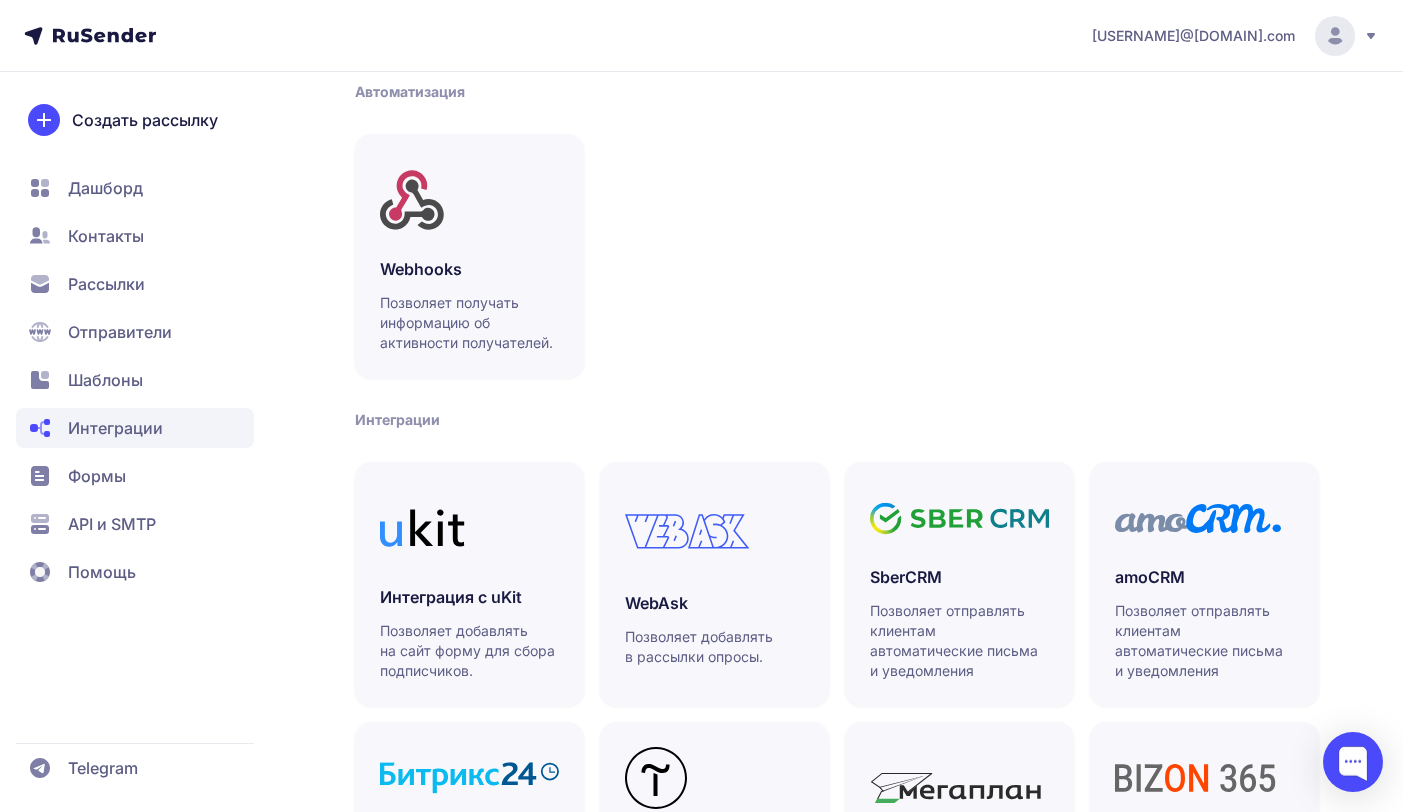 scroll, scrollTop: 0, scrollLeft: 0, axis: both 